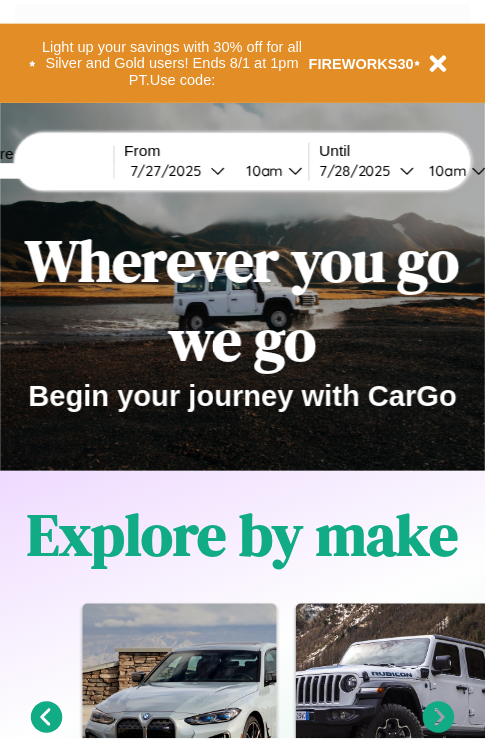scroll, scrollTop: 0, scrollLeft: 0, axis: both 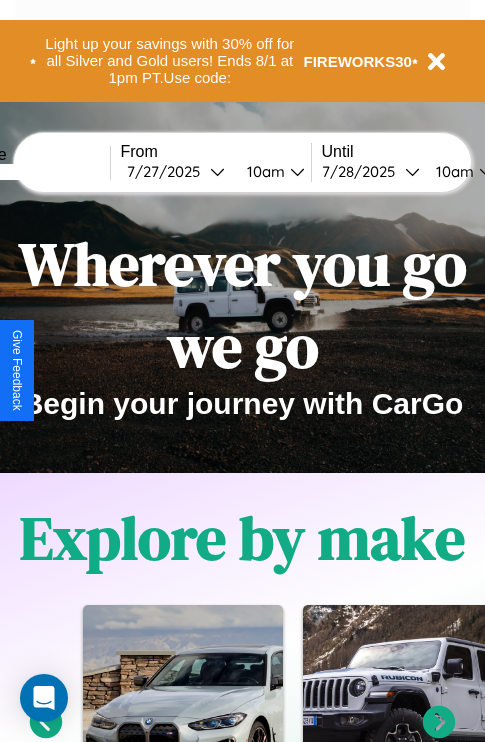 click at bounding box center [35, 172] 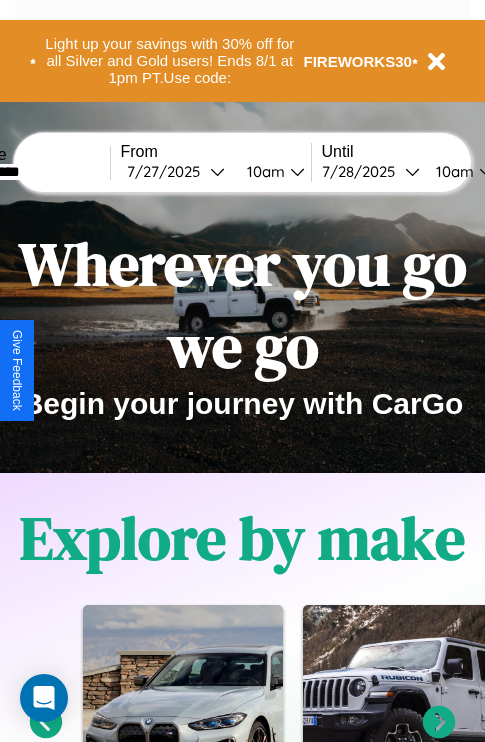 type on "**********" 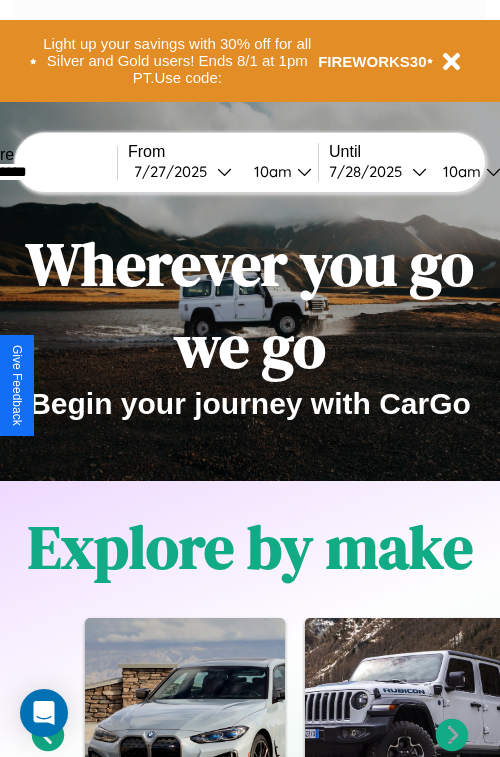 select on "*" 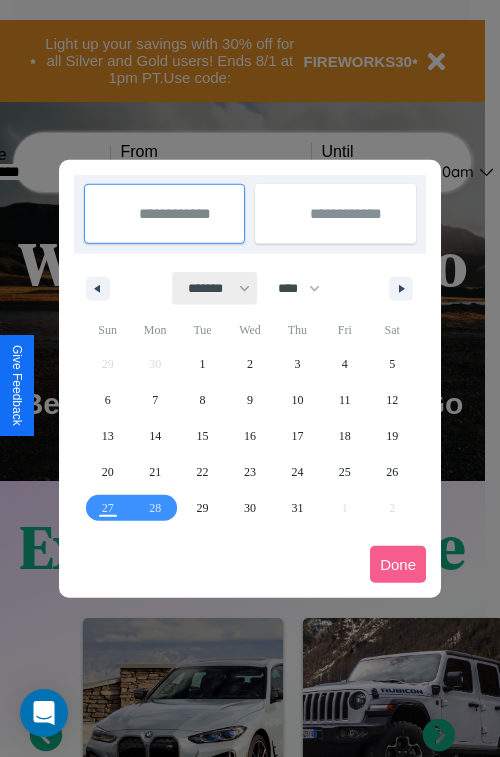 click on "******* ******** ***** ***** *** **** **** ****** ********* ******* ******** ********" at bounding box center (215, 288) 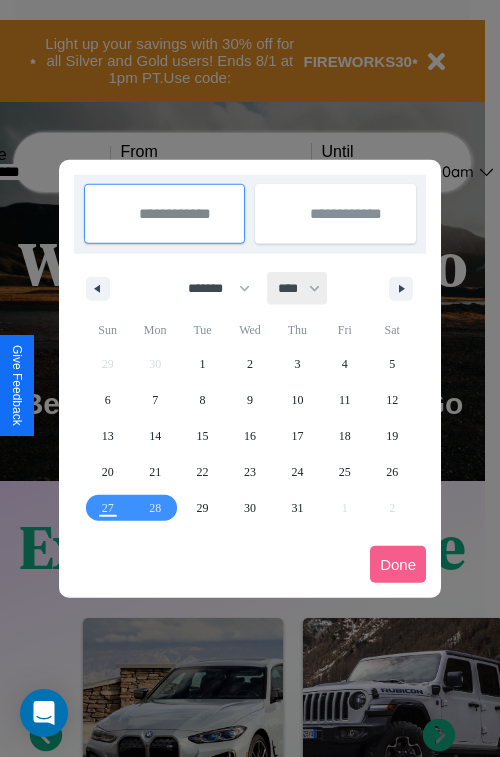 click on "**** **** **** **** **** **** **** **** **** **** **** **** **** **** **** **** **** **** **** **** **** **** **** **** **** **** **** **** **** **** **** **** **** **** **** **** **** **** **** **** **** **** **** **** **** **** **** **** **** **** **** **** **** **** **** **** **** **** **** **** **** **** **** **** **** **** **** **** **** **** **** **** **** **** **** **** **** **** **** **** **** **** **** **** **** **** **** **** **** **** **** **** **** **** **** **** **** **** **** **** **** **** **** **** **** **** **** **** **** **** **** **** **** **** **** **** **** **** **** **** ****" at bounding box center [298, 288] 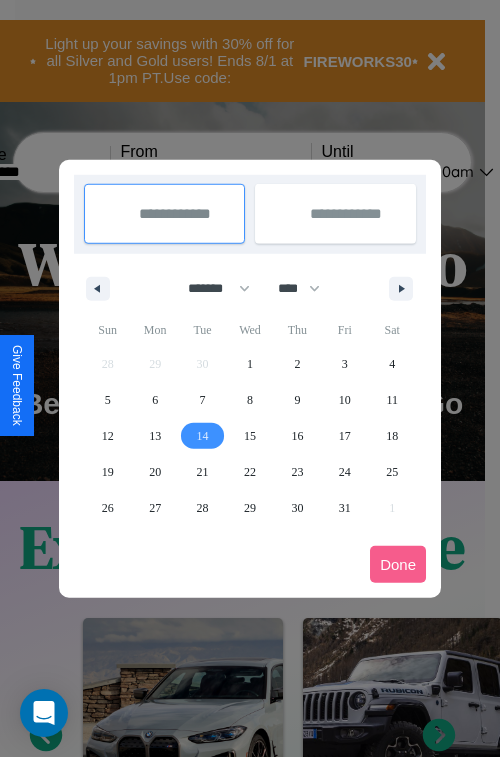 click on "14" at bounding box center (203, 436) 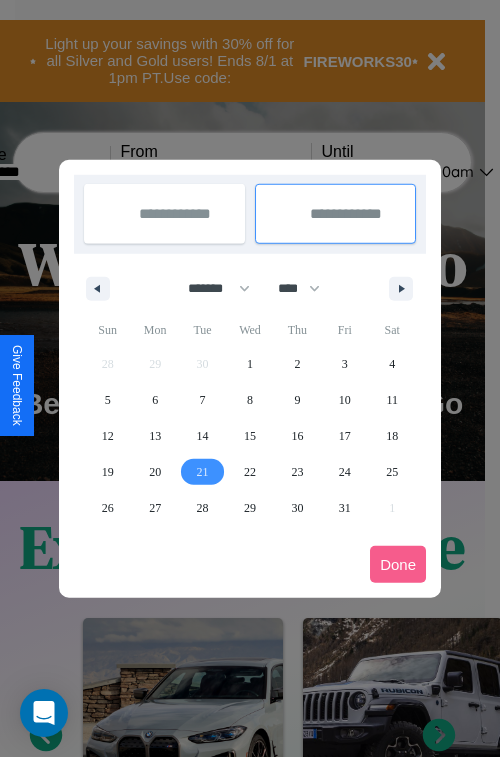 click on "21" at bounding box center (203, 472) 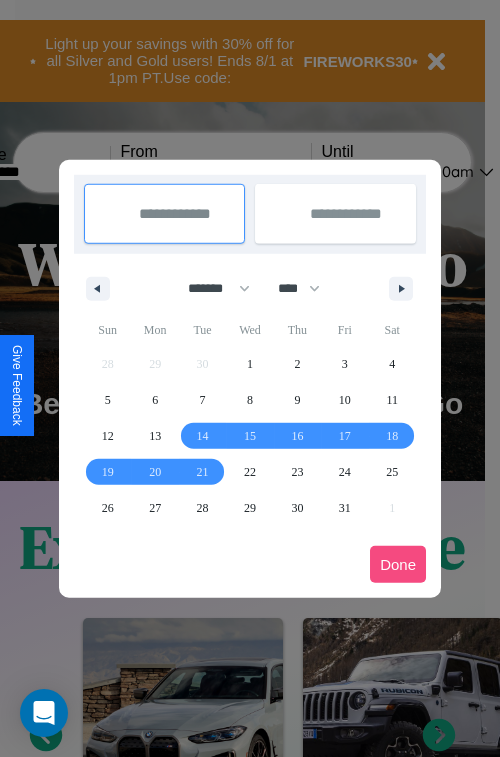 click on "Done" at bounding box center (398, 564) 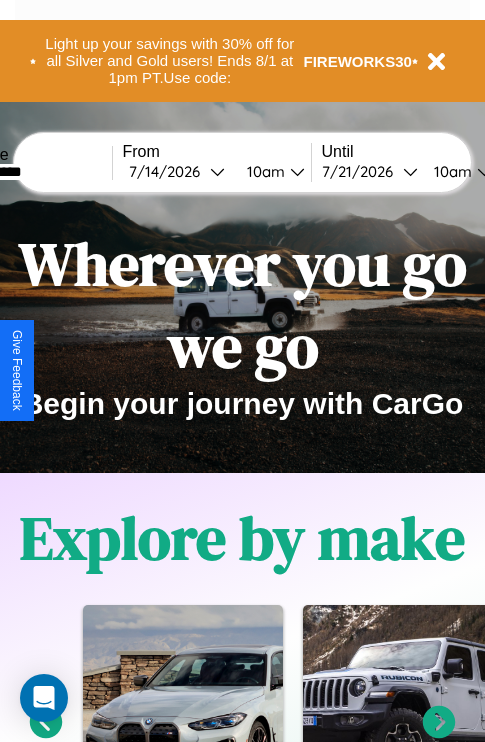 scroll, scrollTop: 0, scrollLeft: 73, axis: horizontal 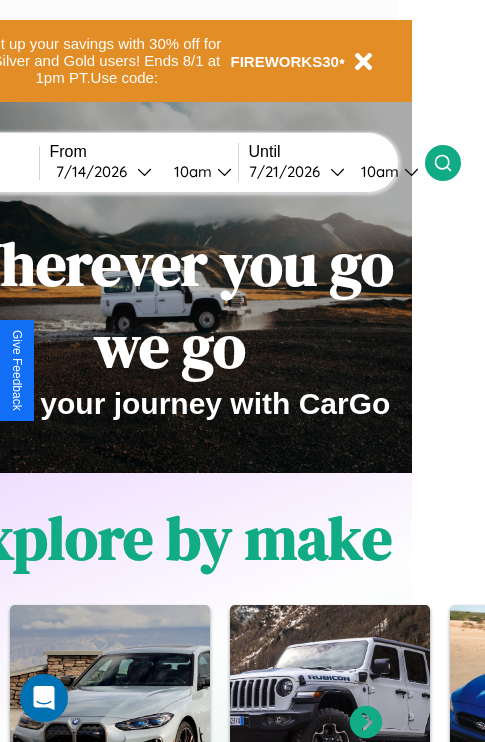 click 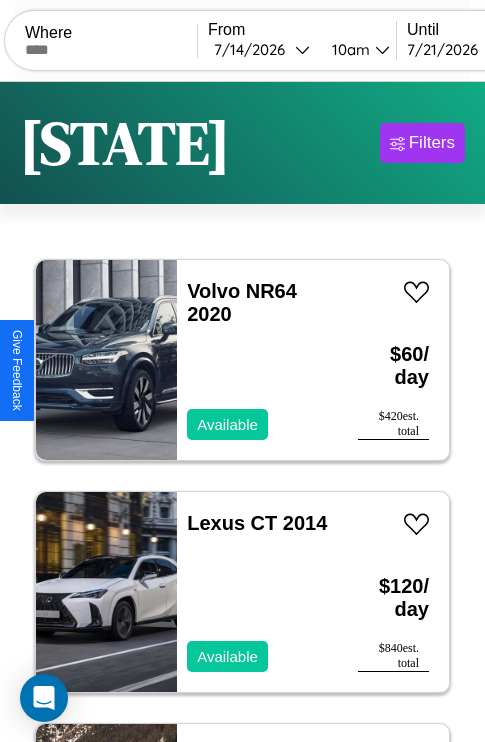 scroll, scrollTop: 95, scrollLeft: 0, axis: vertical 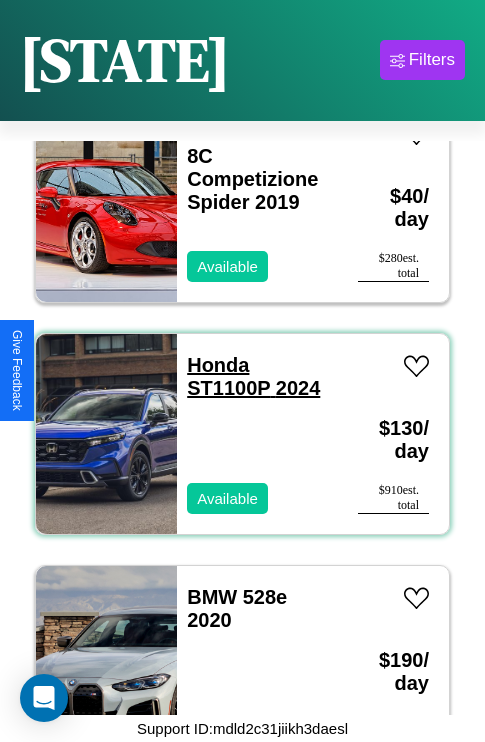 click on "Honda   ST1100P   2024" at bounding box center [253, 376] 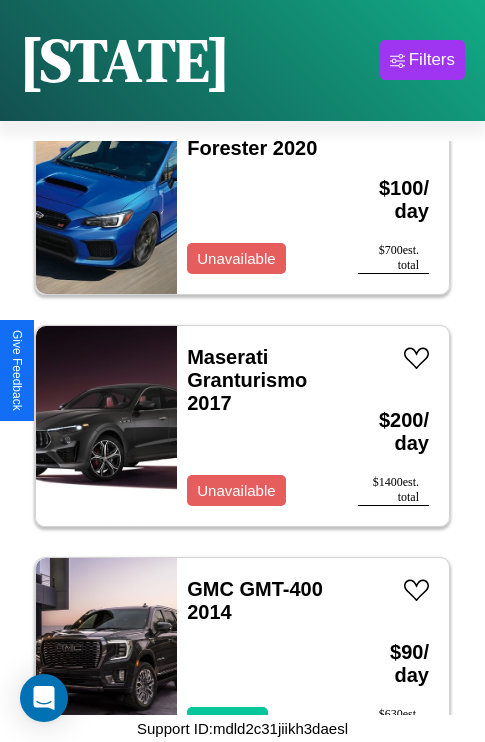 scroll, scrollTop: 2395, scrollLeft: 0, axis: vertical 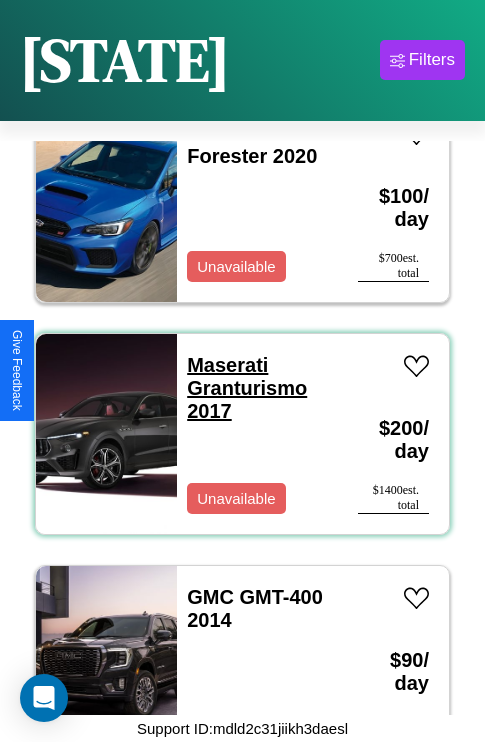 click on "Maserati   Granturismo   2017" at bounding box center (247, 388) 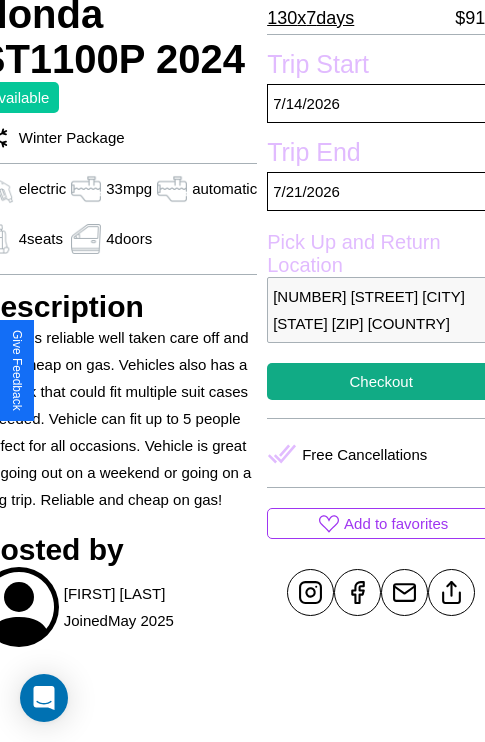 scroll, scrollTop: 498, scrollLeft: 96, axis: both 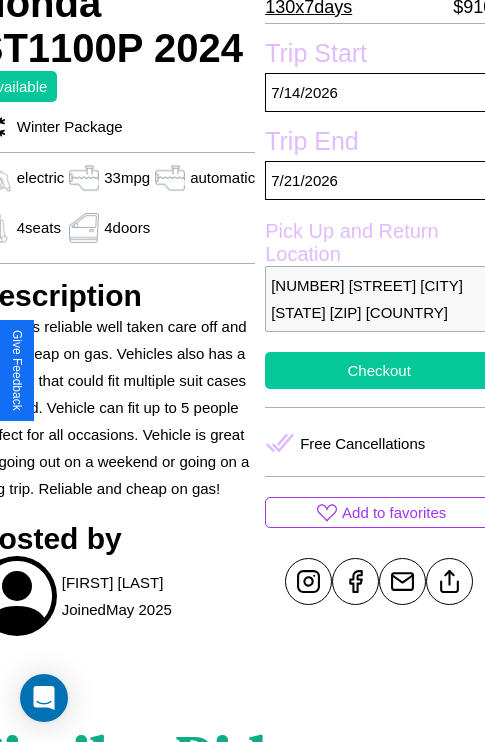 click on "Checkout" at bounding box center (379, 370) 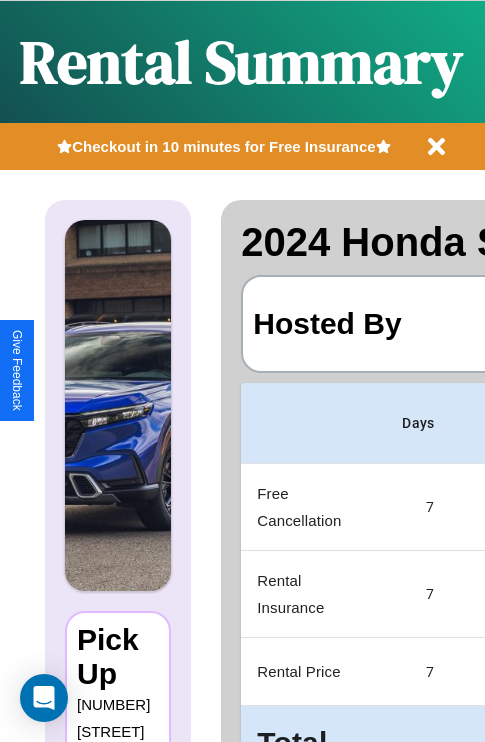 scroll, scrollTop: 0, scrollLeft: 387, axis: horizontal 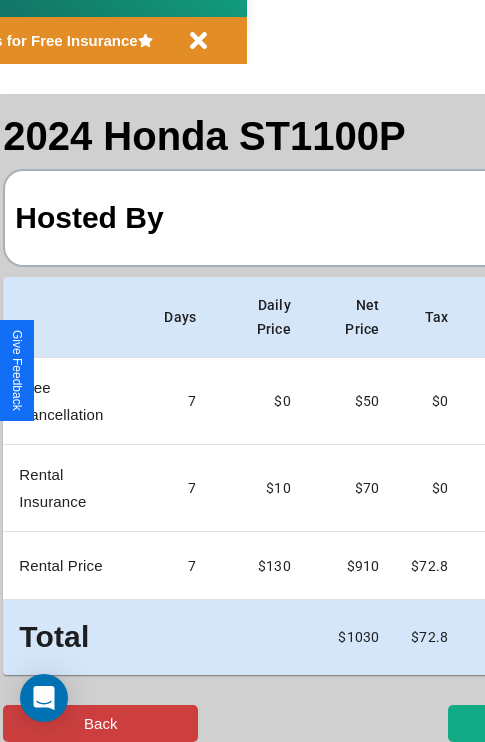 click on "Back" at bounding box center (100, 723) 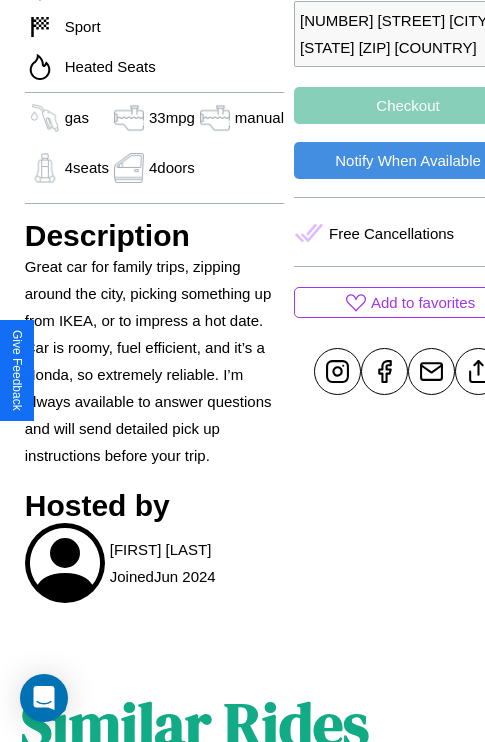 scroll, scrollTop: 762, scrollLeft: 48, axis: both 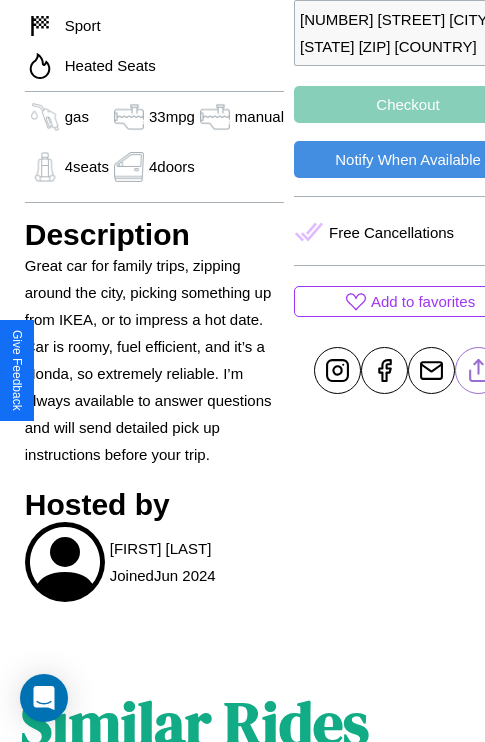 click 